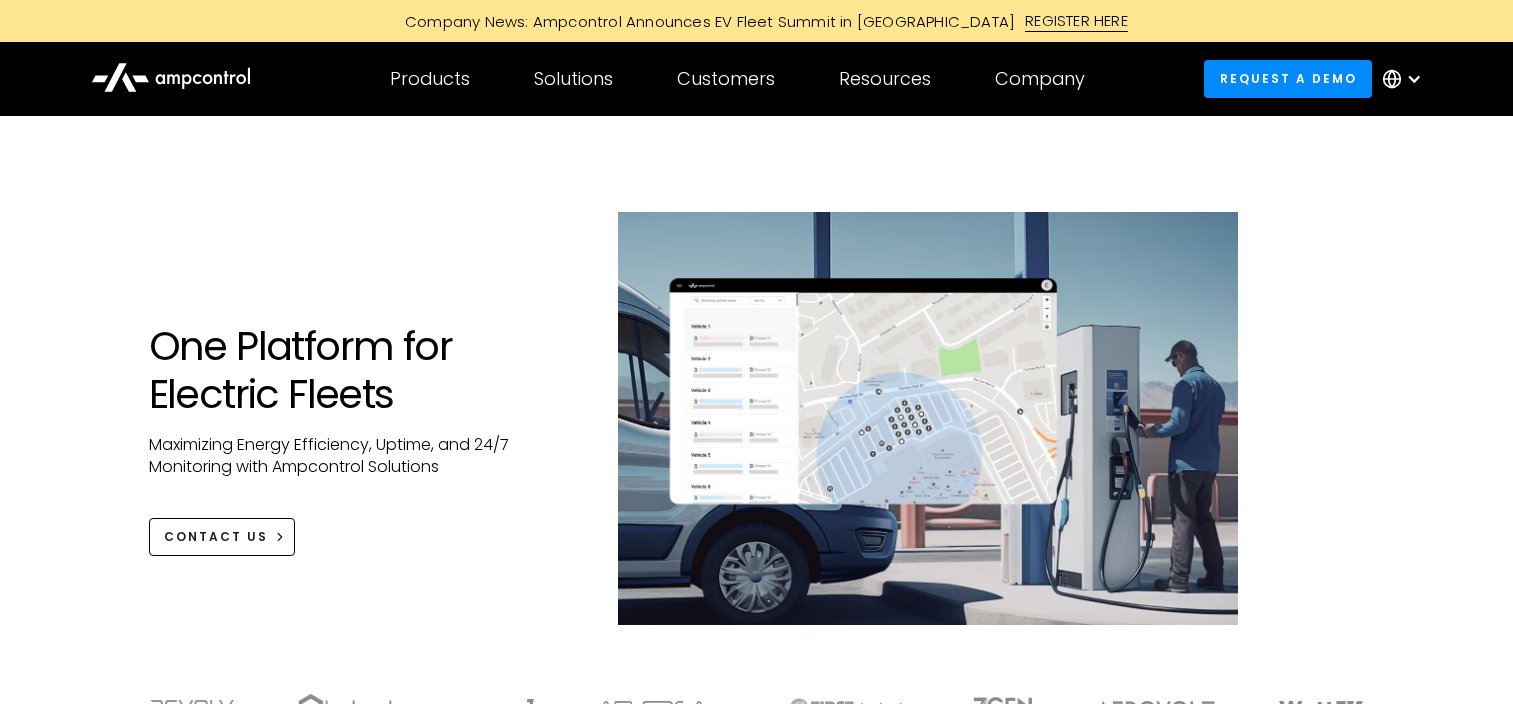 scroll, scrollTop: 0, scrollLeft: 0, axis: both 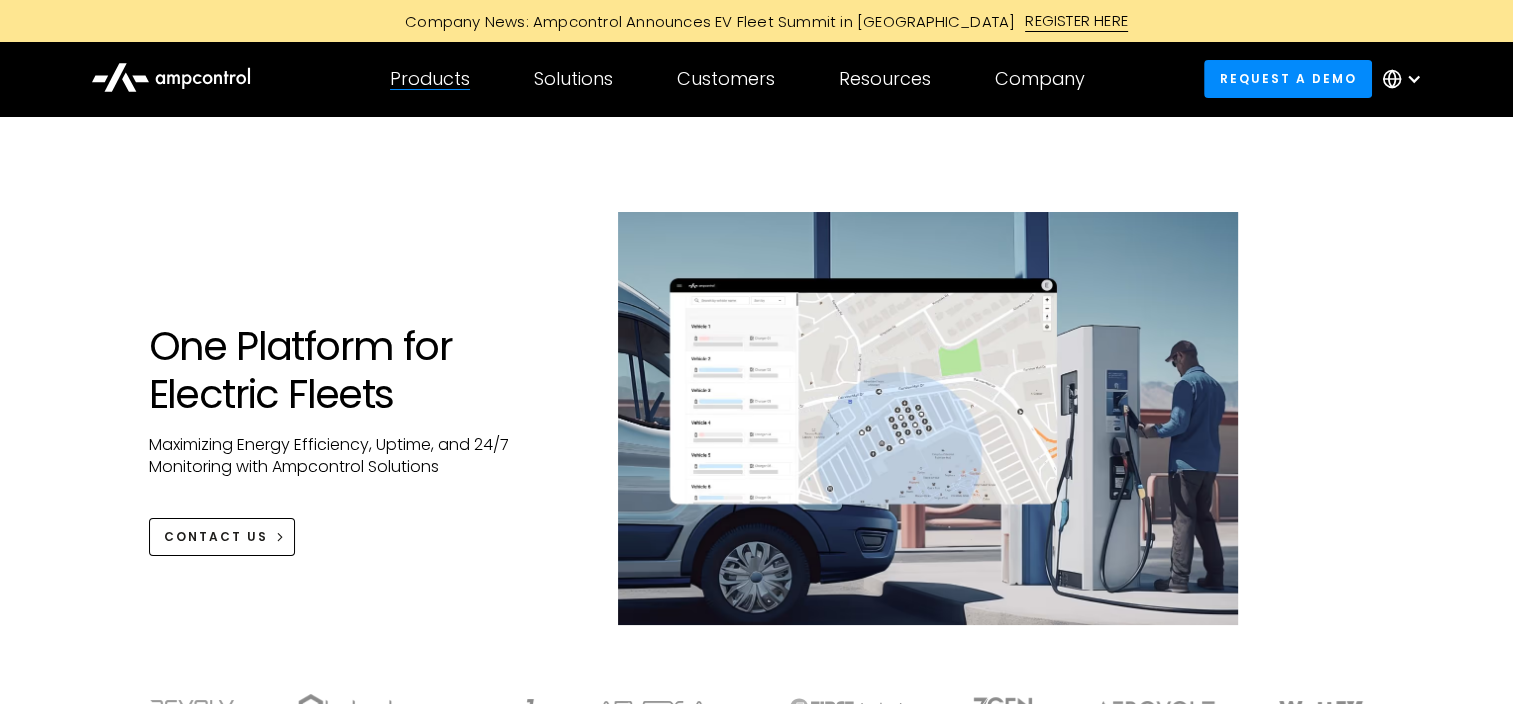 click on "Products
Products
Energy Management Load management, cost optimization, oversubscription
Charger Management AC and DC chargers integration, remote monitoring, API access
Fleet Management Real-time GPS, SoC, efficiency monitoring, fleet management
Alert Center Instant notifications, error reports, statistics and performance
Hardware Diagnostics Remote troubleshooting, charger logs, configurations, diagnostic files
AmpEdge Reliable On-site Power Management for EV Fleet Solutions SIM & Connectivity Router Solutions, SIM Cards, Secure Data Connection Payment & Reimbursement Driver Payment App, Roaming Partners, Home Charging Credits Services
24/7 Monitoring & Help Desk Reduce downtime and achieve operational excellence
Simulation Run charging site simulations for fleets
LCFS Generate revenue with carbon credits
Security & Deployment Enterprise-grade software deployment" at bounding box center [430, 79] 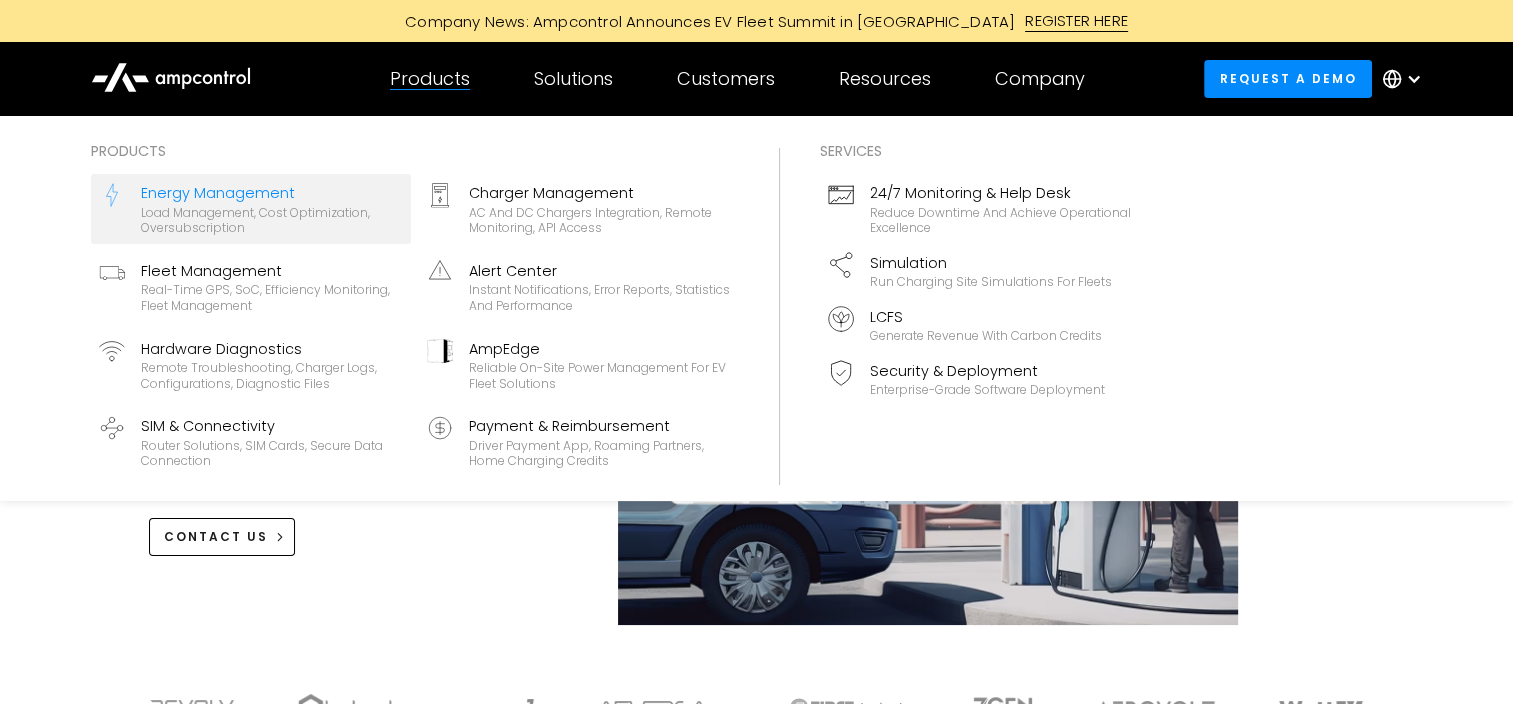click on "Energy Management" at bounding box center (272, 193) 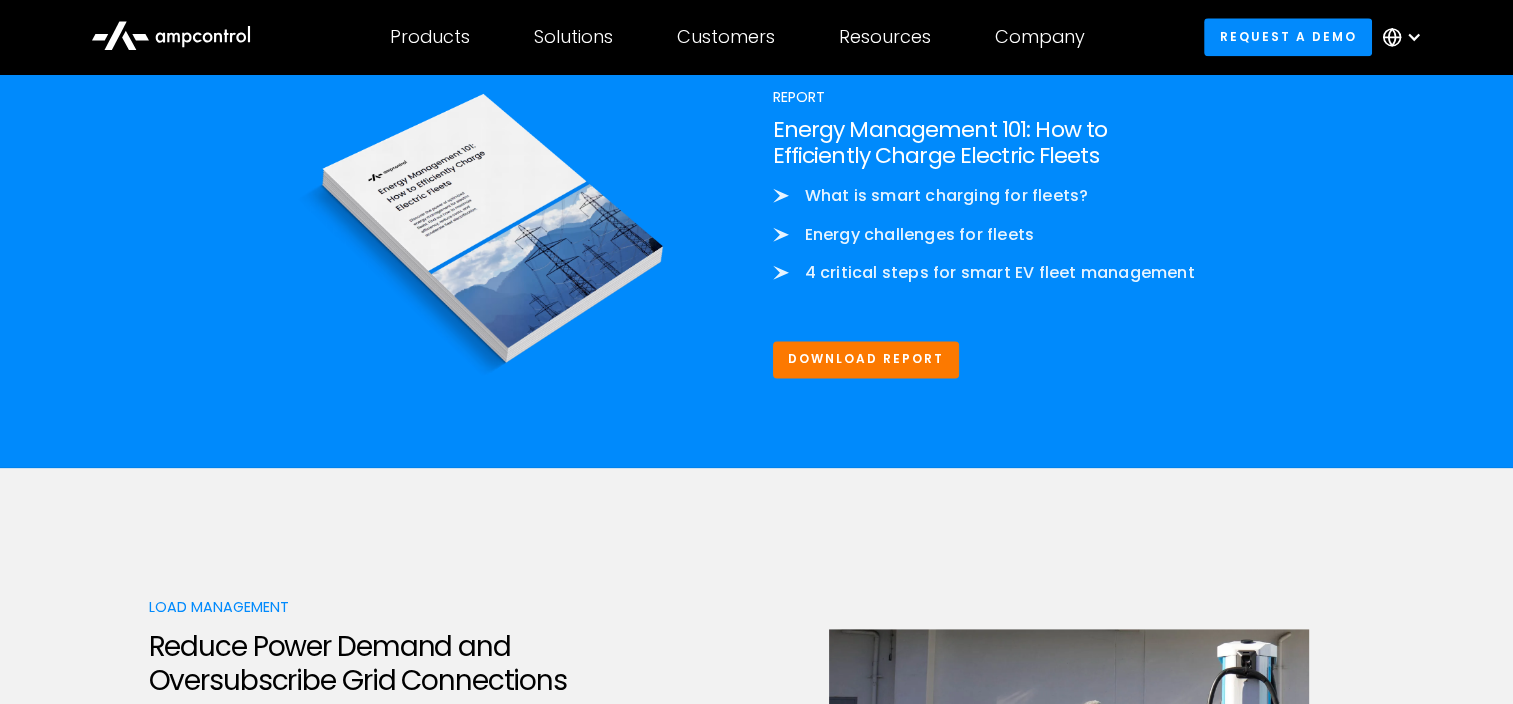 scroll, scrollTop: 3000, scrollLeft: 0, axis: vertical 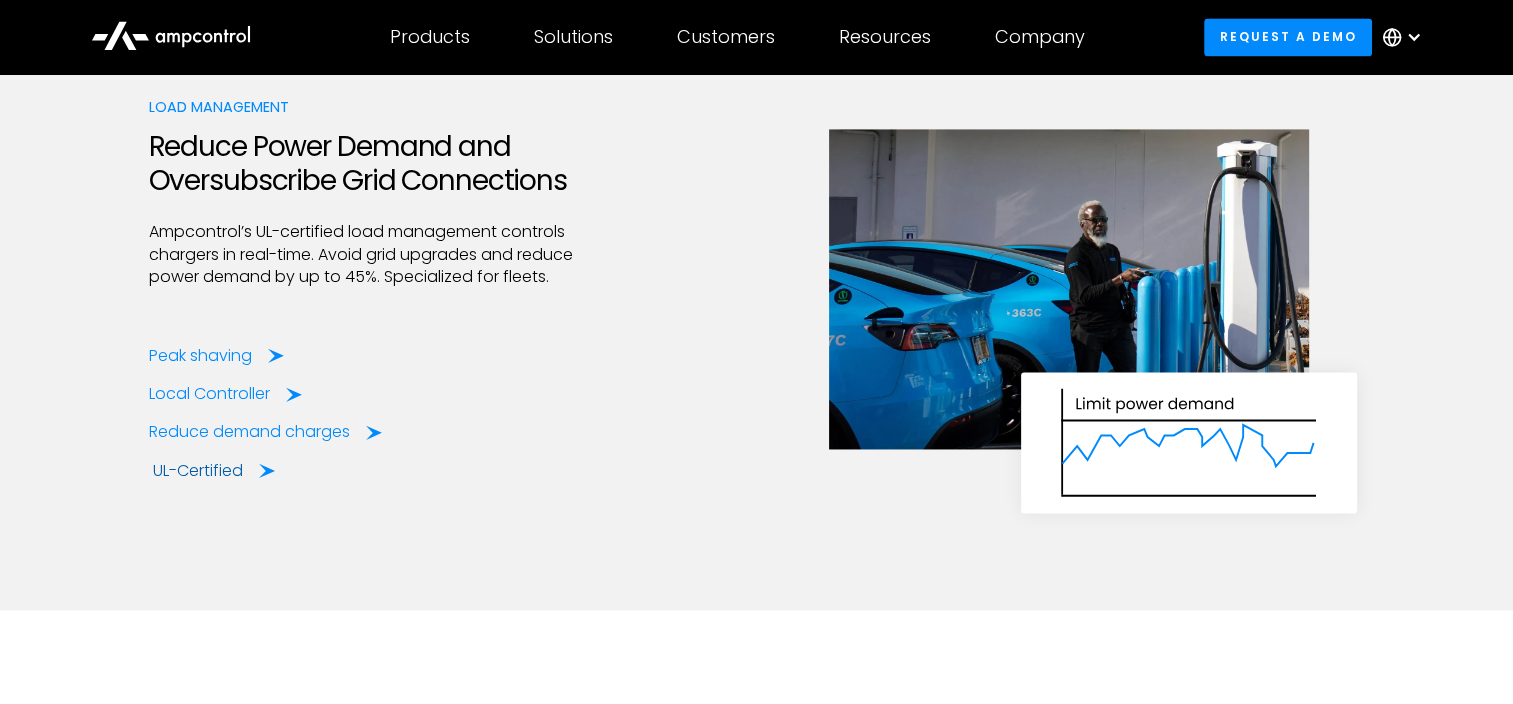 click on "UL-Certified" at bounding box center [198, 471] 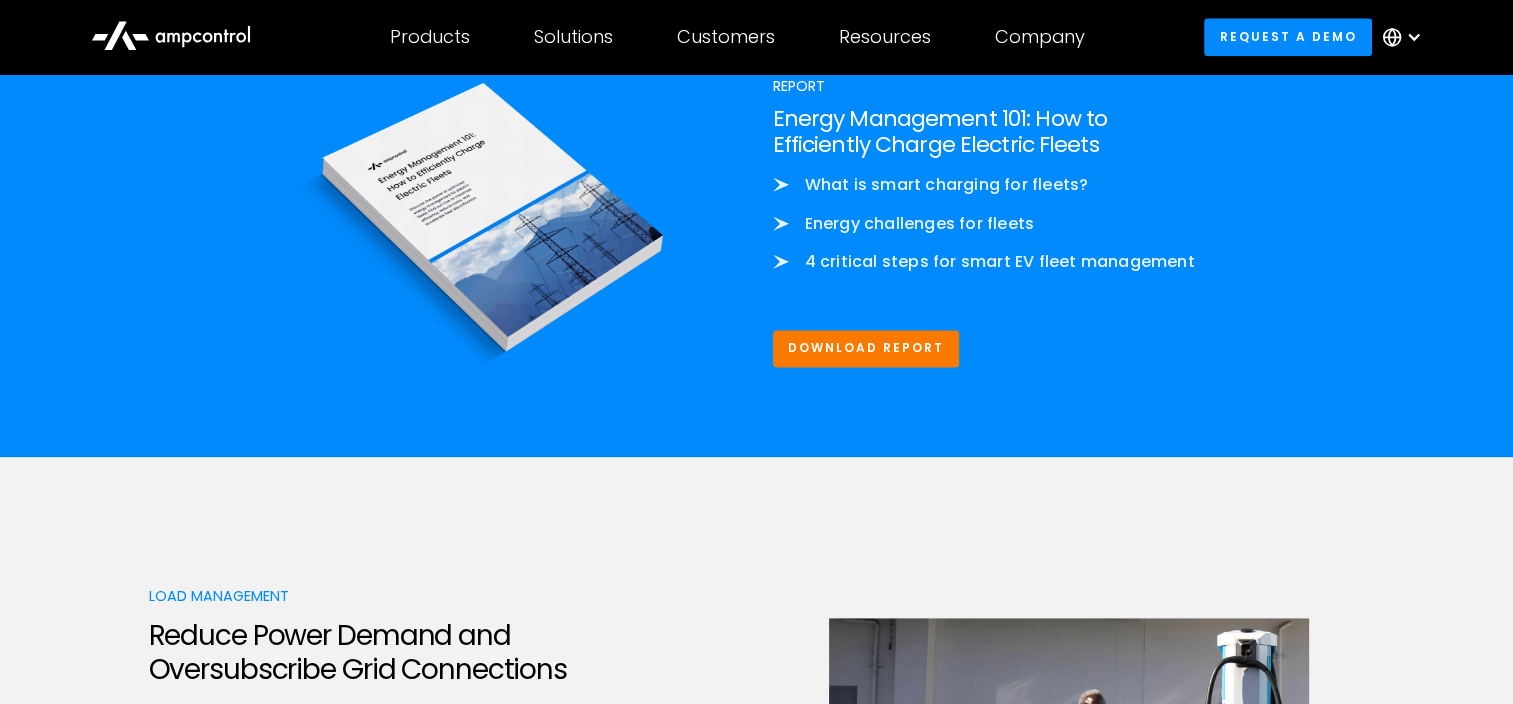 scroll, scrollTop: 2500, scrollLeft: 0, axis: vertical 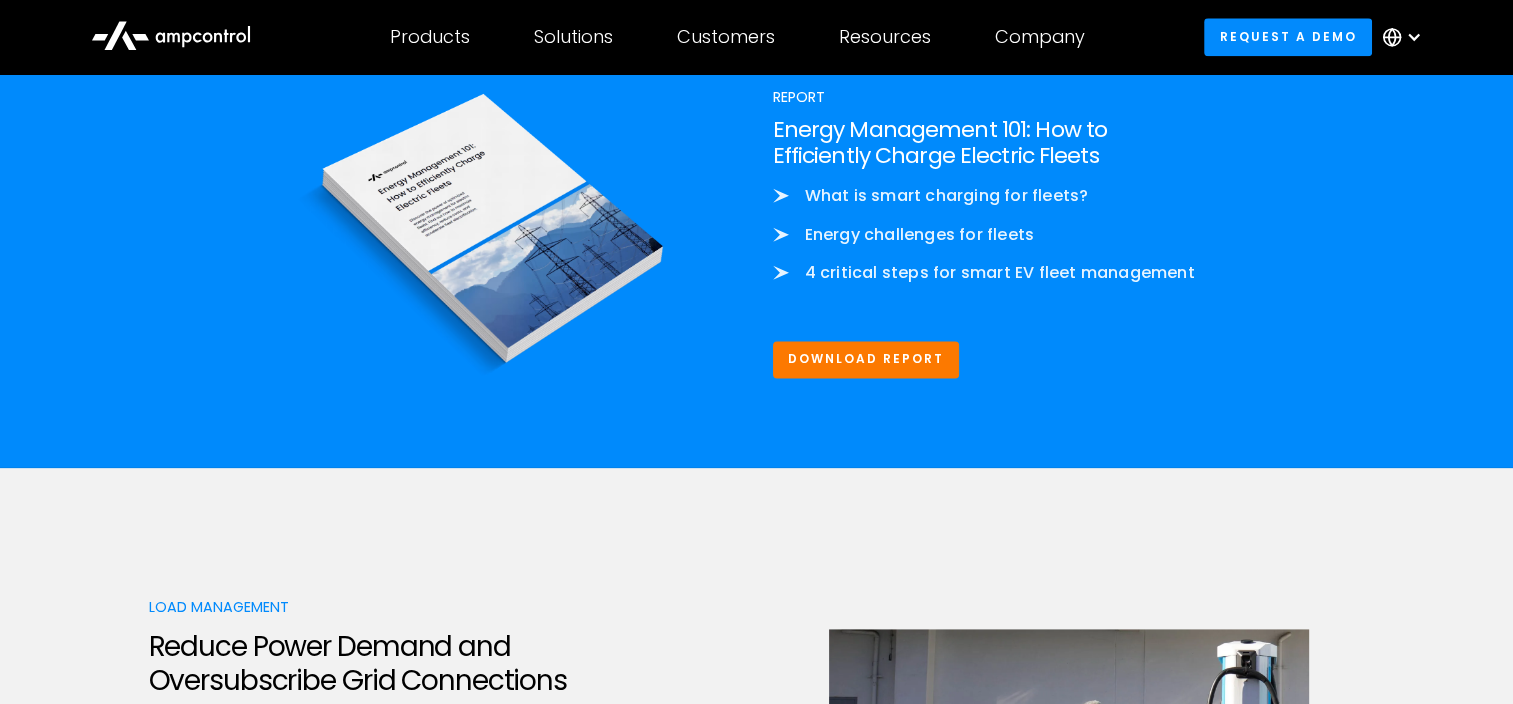 click at bounding box center (1029, 313) 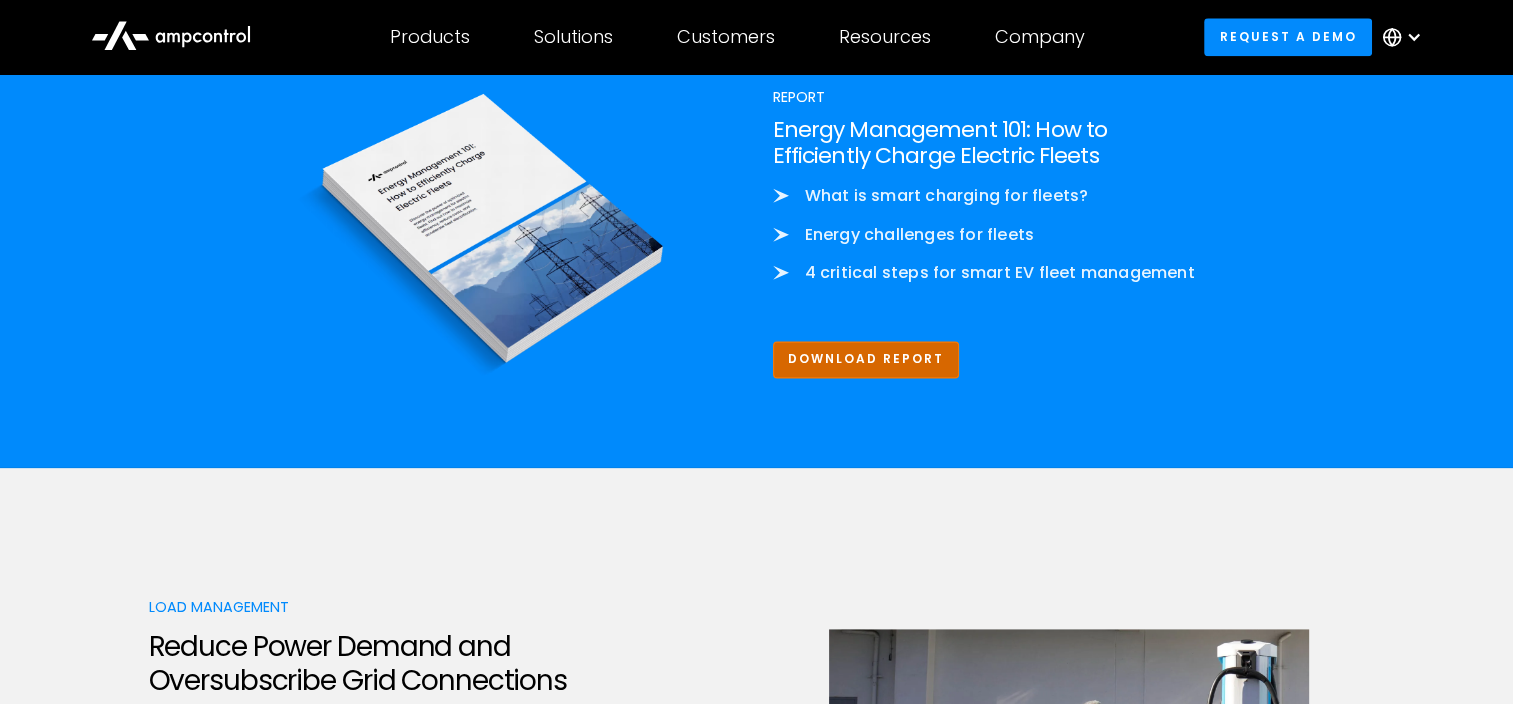 click on "Download Report" at bounding box center [866, 359] 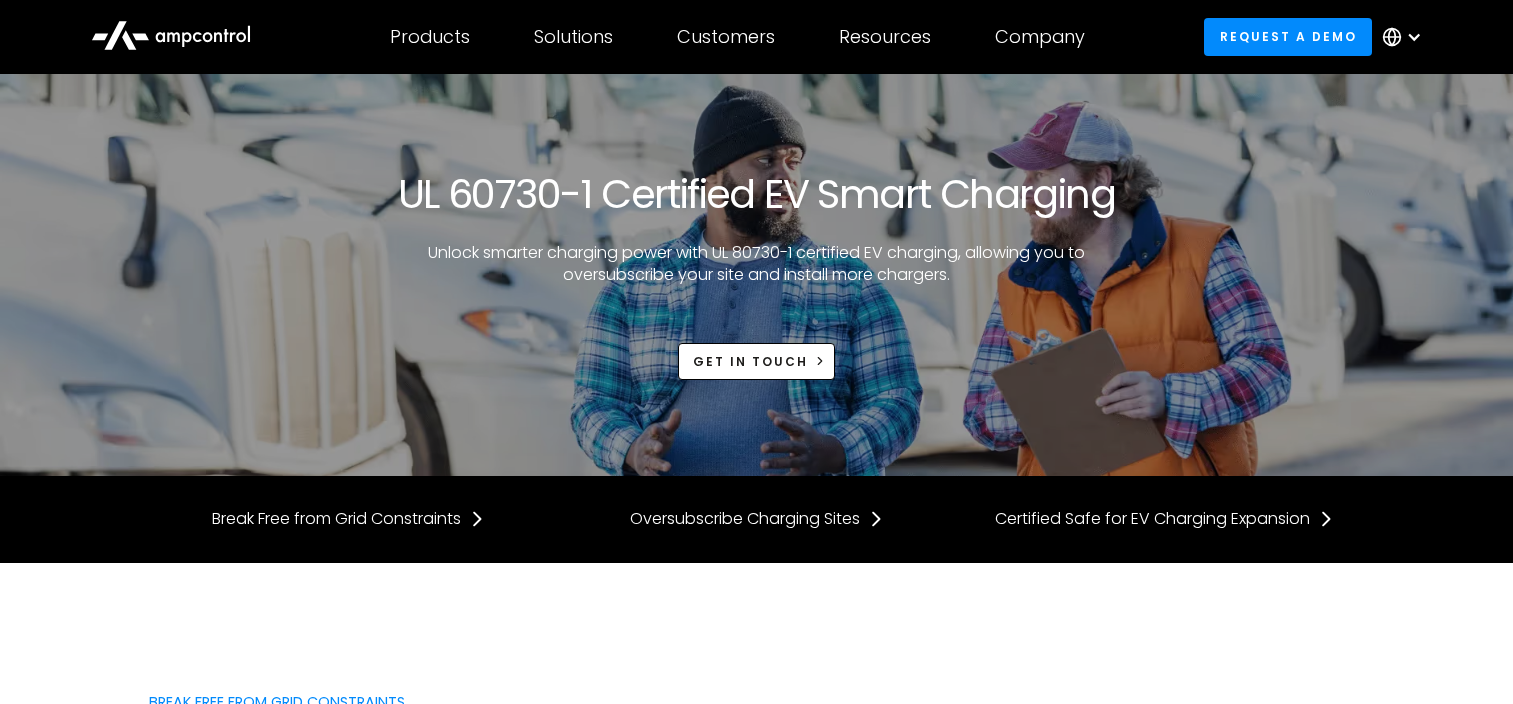 scroll, scrollTop: 0, scrollLeft: 0, axis: both 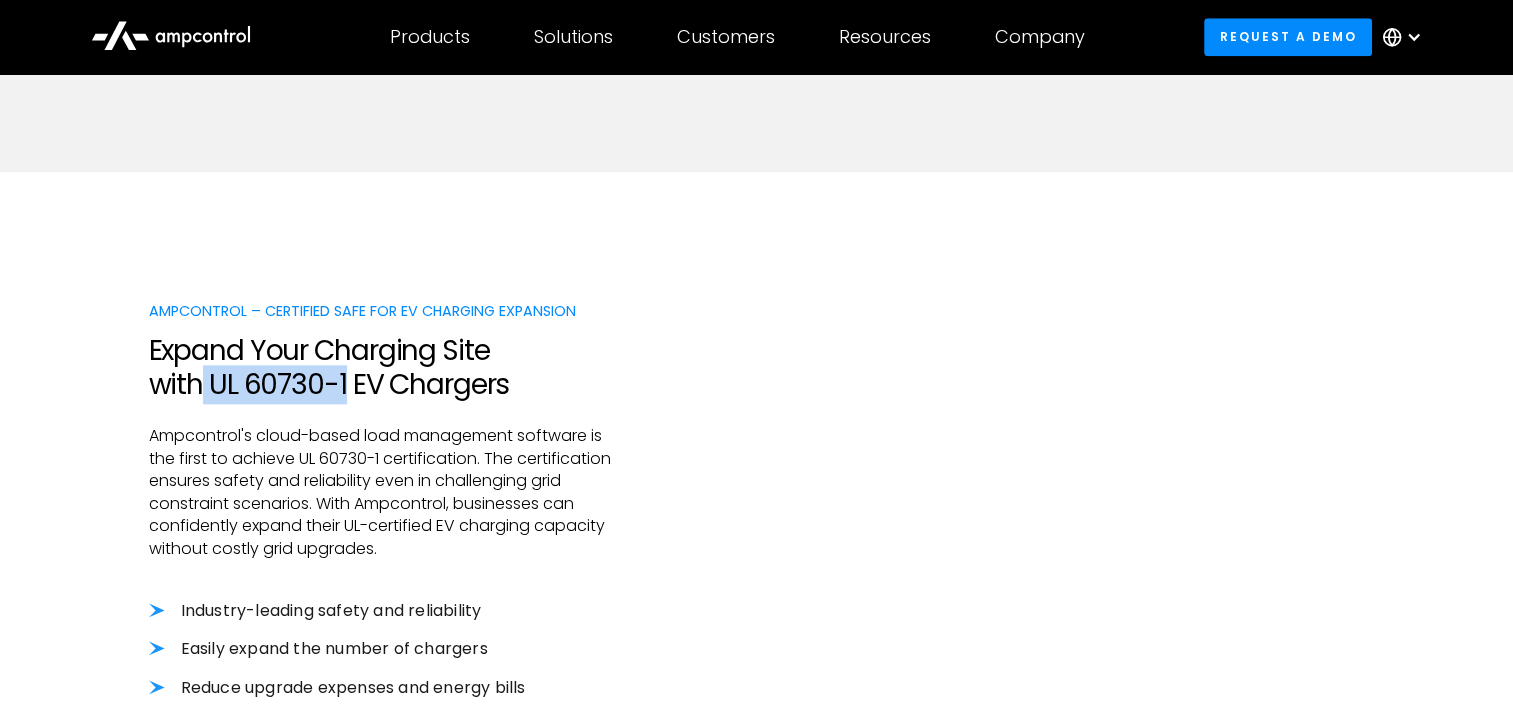drag, startPoint x: 203, startPoint y: 393, endPoint x: 341, endPoint y: 388, distance: 138.09055 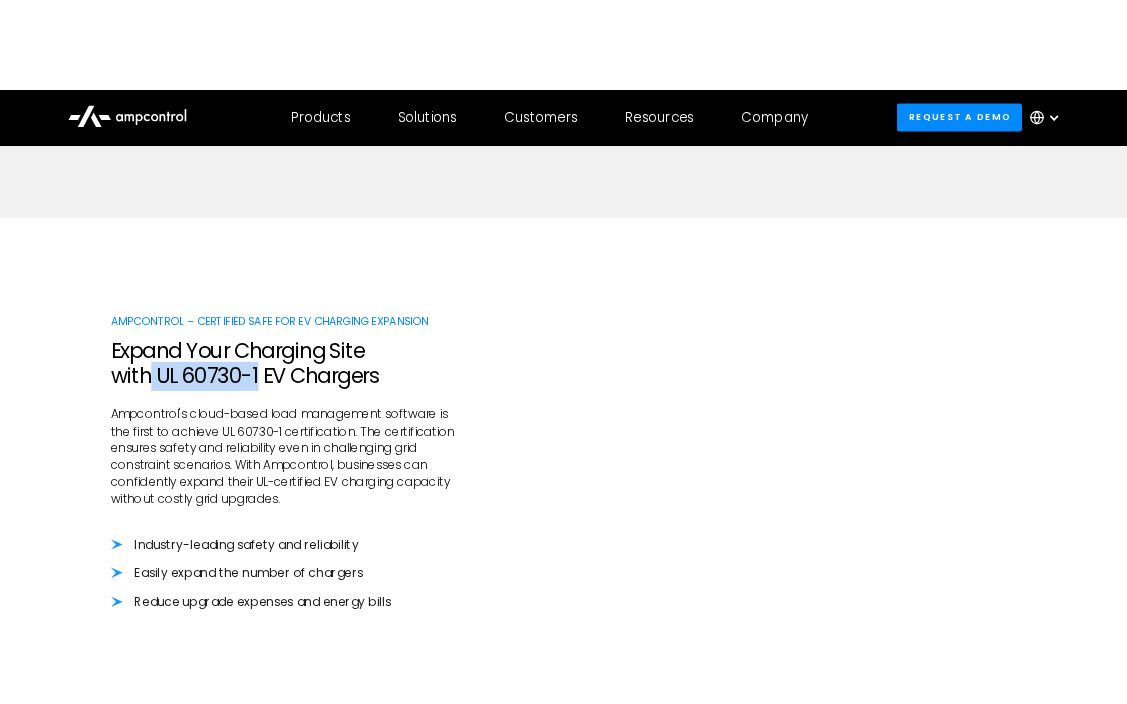scroll, scrollTop: 2056, scrollLeft: 0, axis: vertical 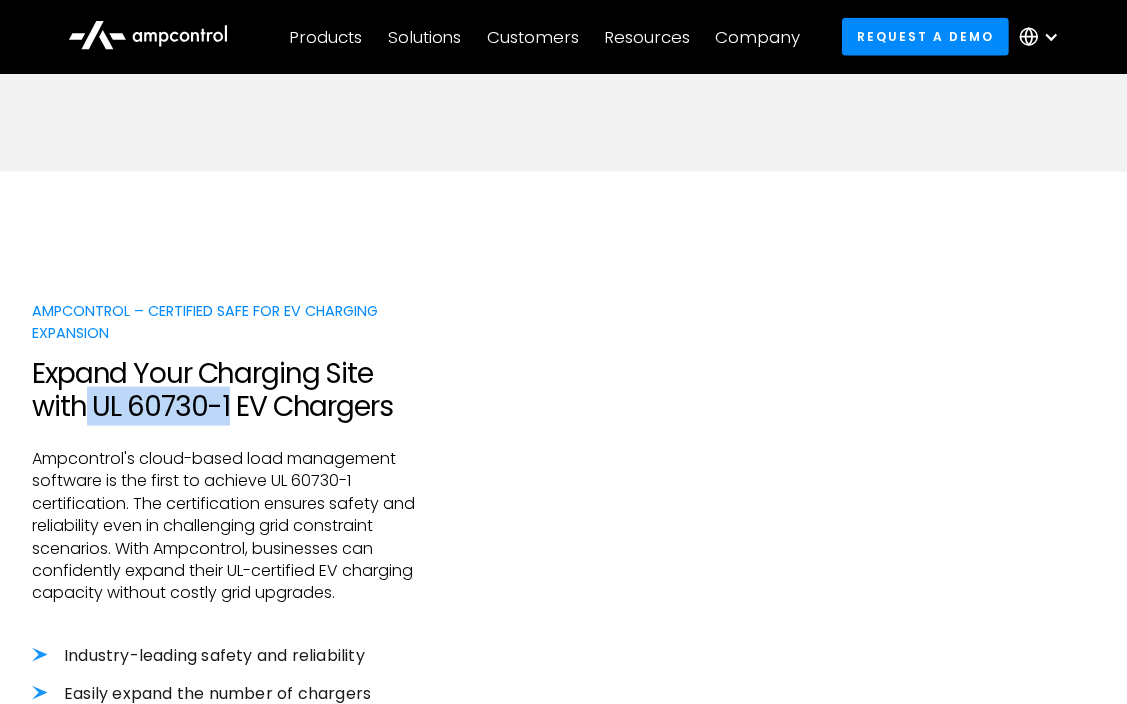 copy on "UL 60730-1" 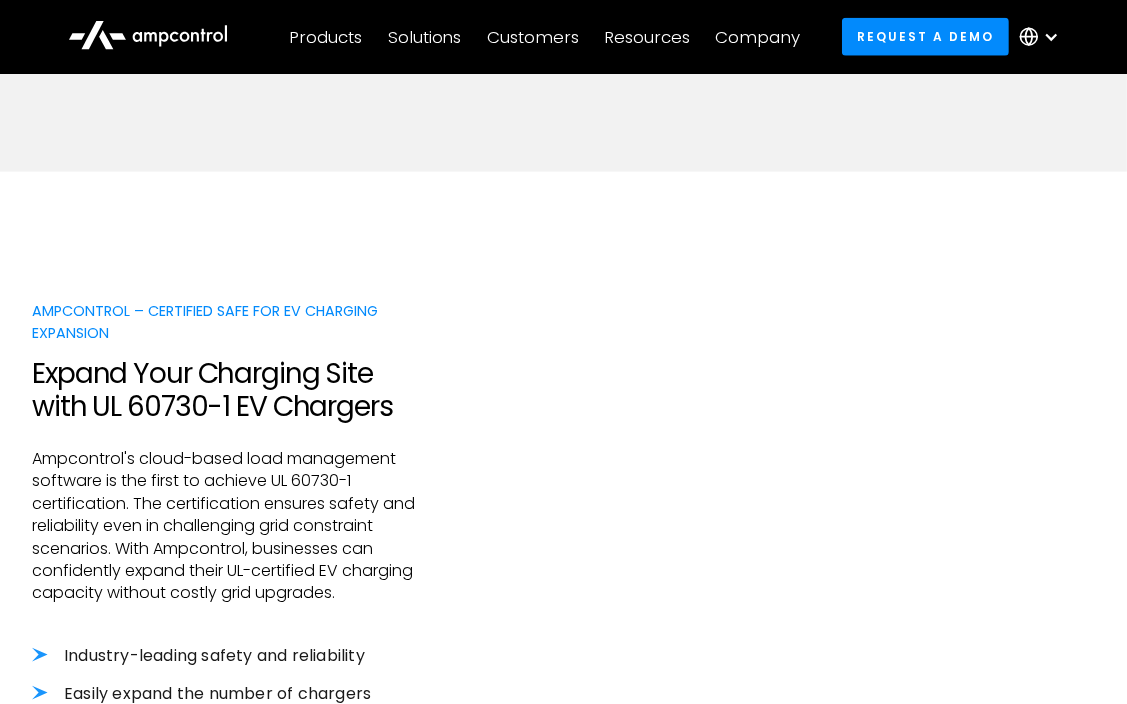 click on "Ampcontrol – Certified Safe for EV Charging Expansion Expand Your Charging Site with UL 60730-1 EV Chargers Ampcontrol's cloud-based load management software is the first to achieve UL 60730-1 certification. The certification ensures safety and reliability even in challenging grid constraint scenarios. With Ampcontrol, businesses can confidently expand their UL-certified EV charging capacity without costly grid upgrades. Industry-leading safety and reliability Easily expand the number of chargers Reduce upgrade expenses and energy bills ‍ Learn More" at bounding box center [563, 572] 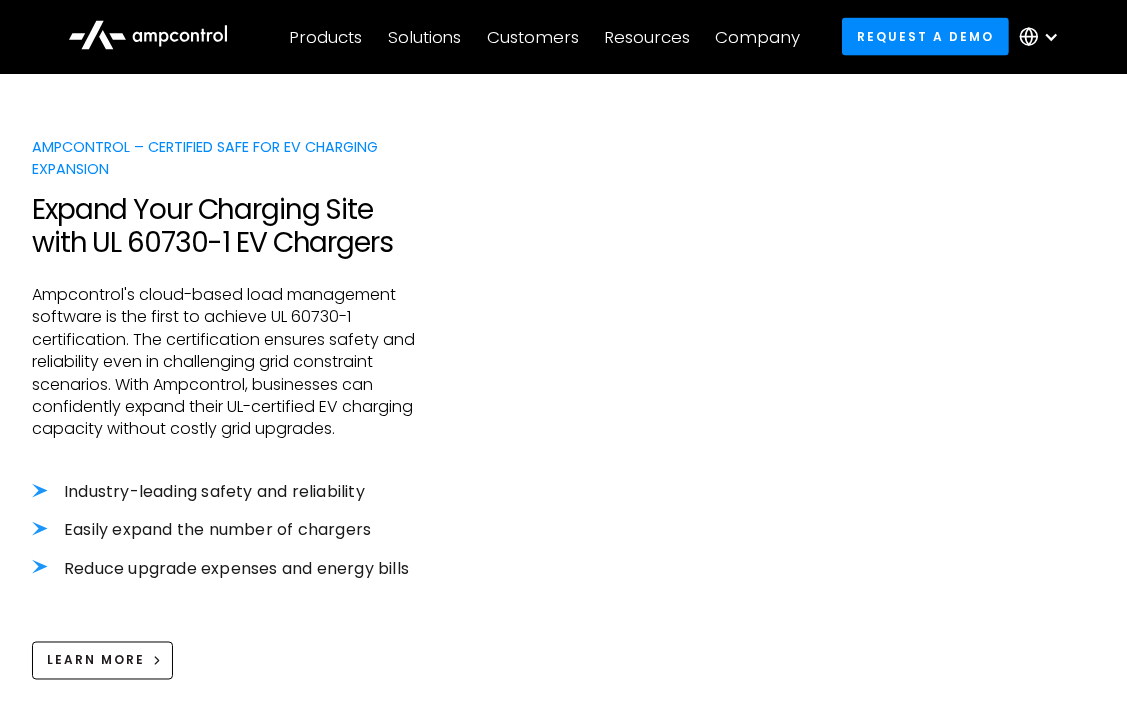 scroll, scrollTop: 2256, scrollLeft: 0, axis: vertical 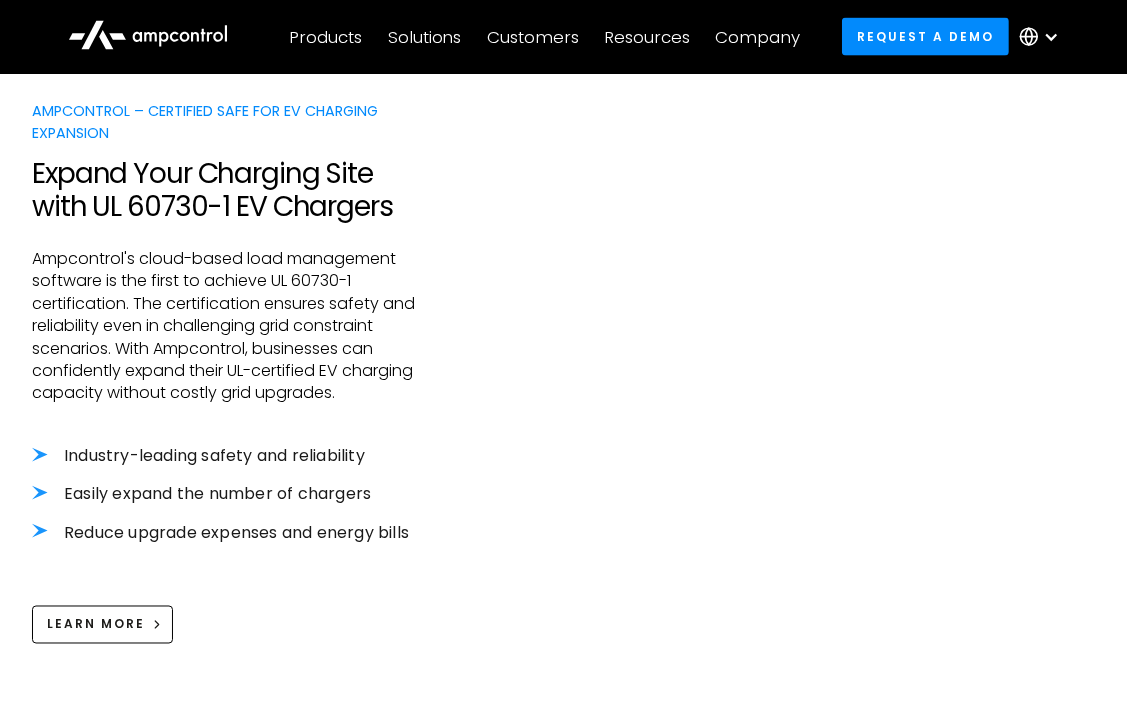 click on "Industry-leading safety and reliability" at bounding box center [238, 456] 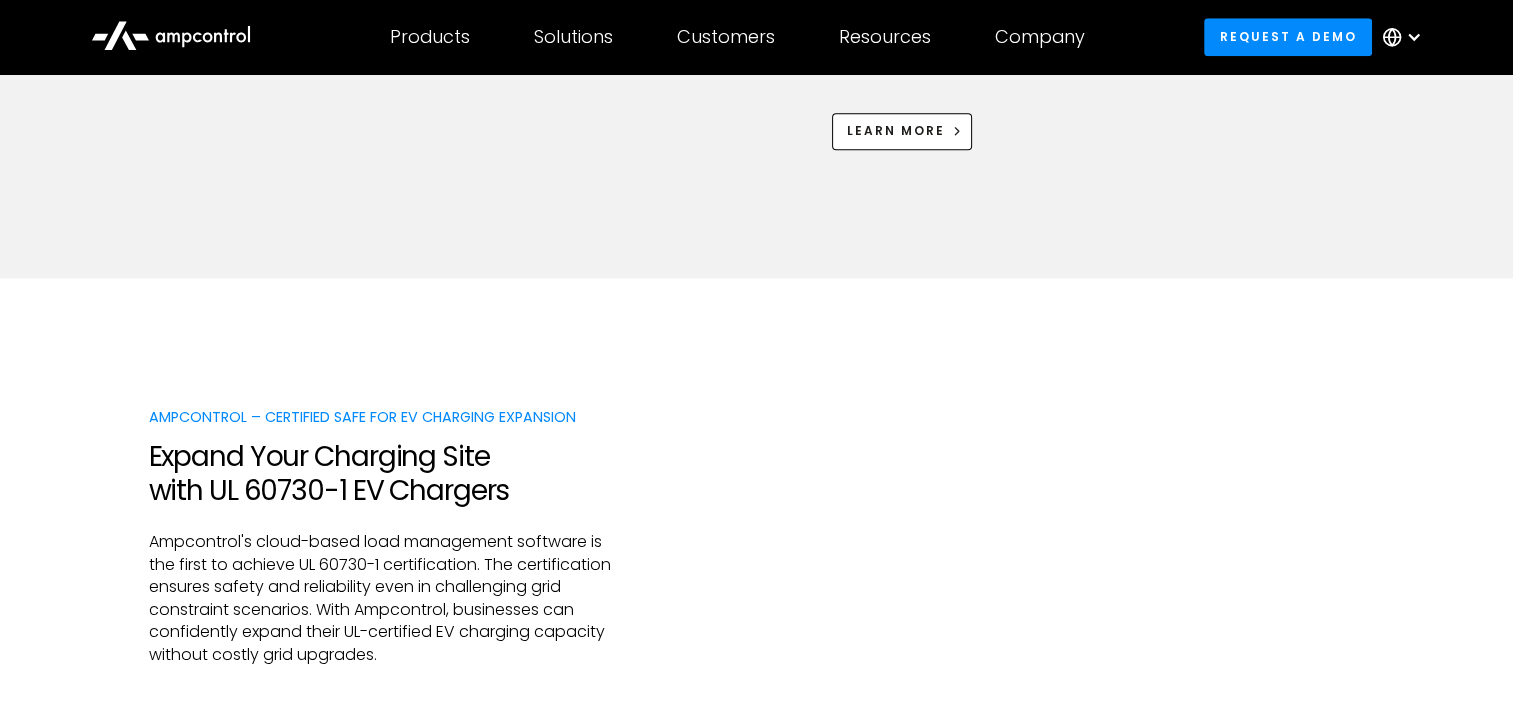 scroll, scrollTop: 1900, scrollLeft: 0, axis: vertical 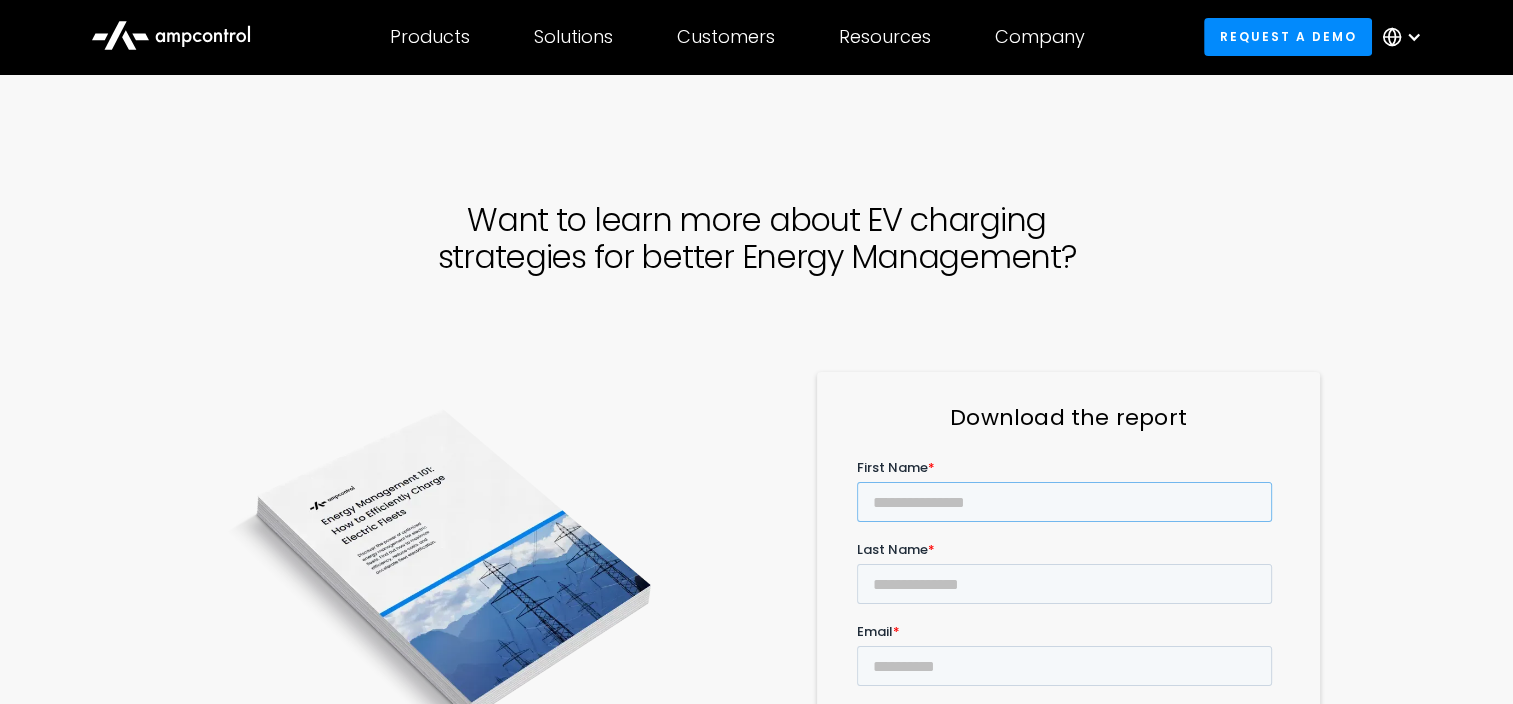 click on "First Name *" at bounding box center [1064, 502] 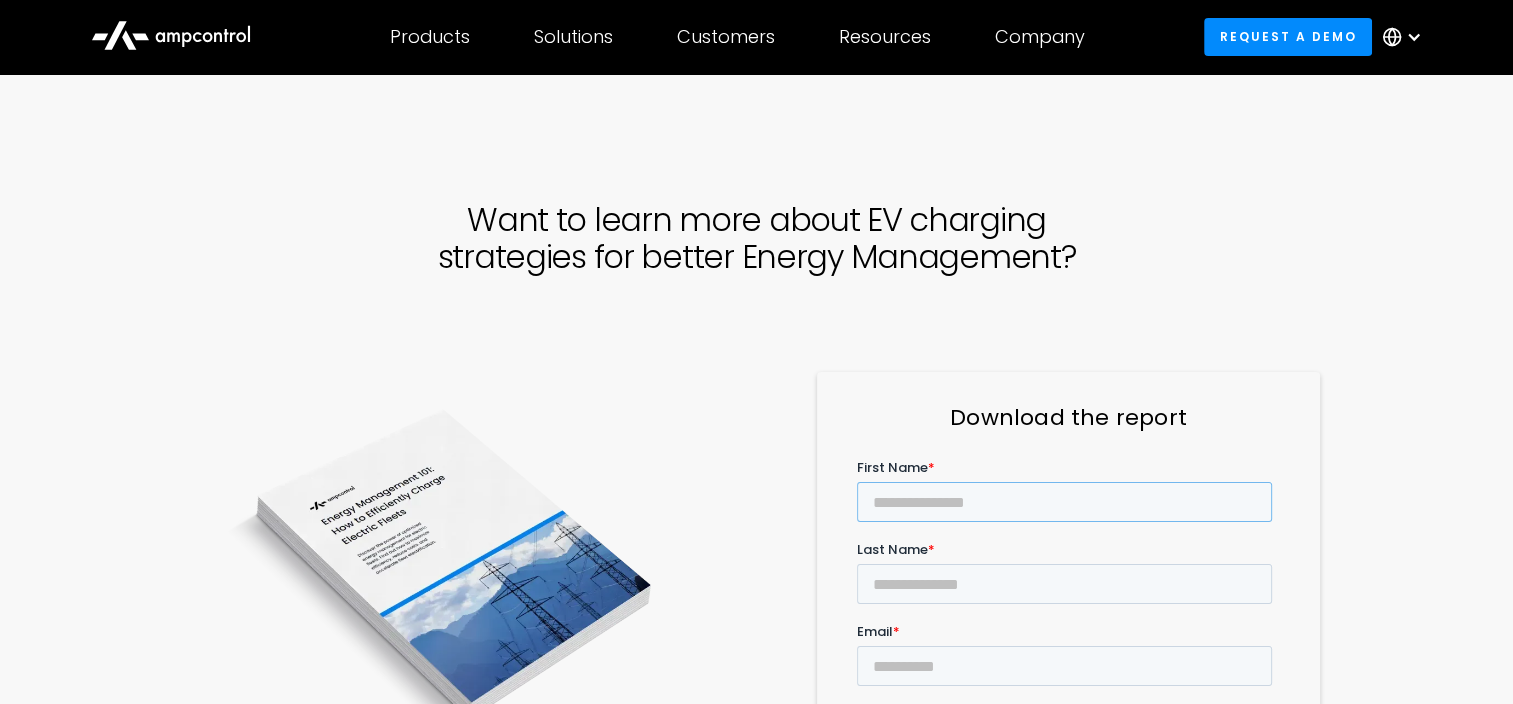 click on "First Name *" at bounding box center (1064, 502) 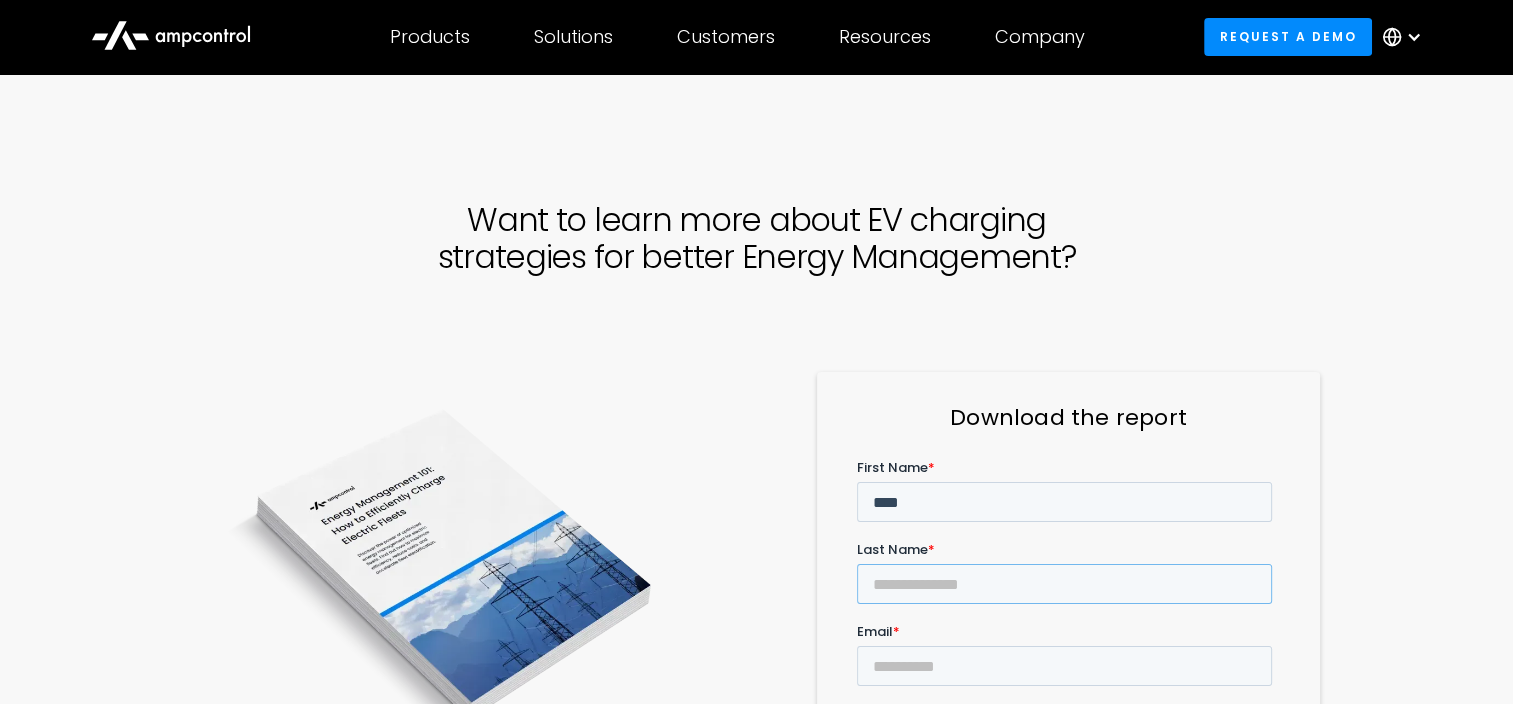 type on "********" 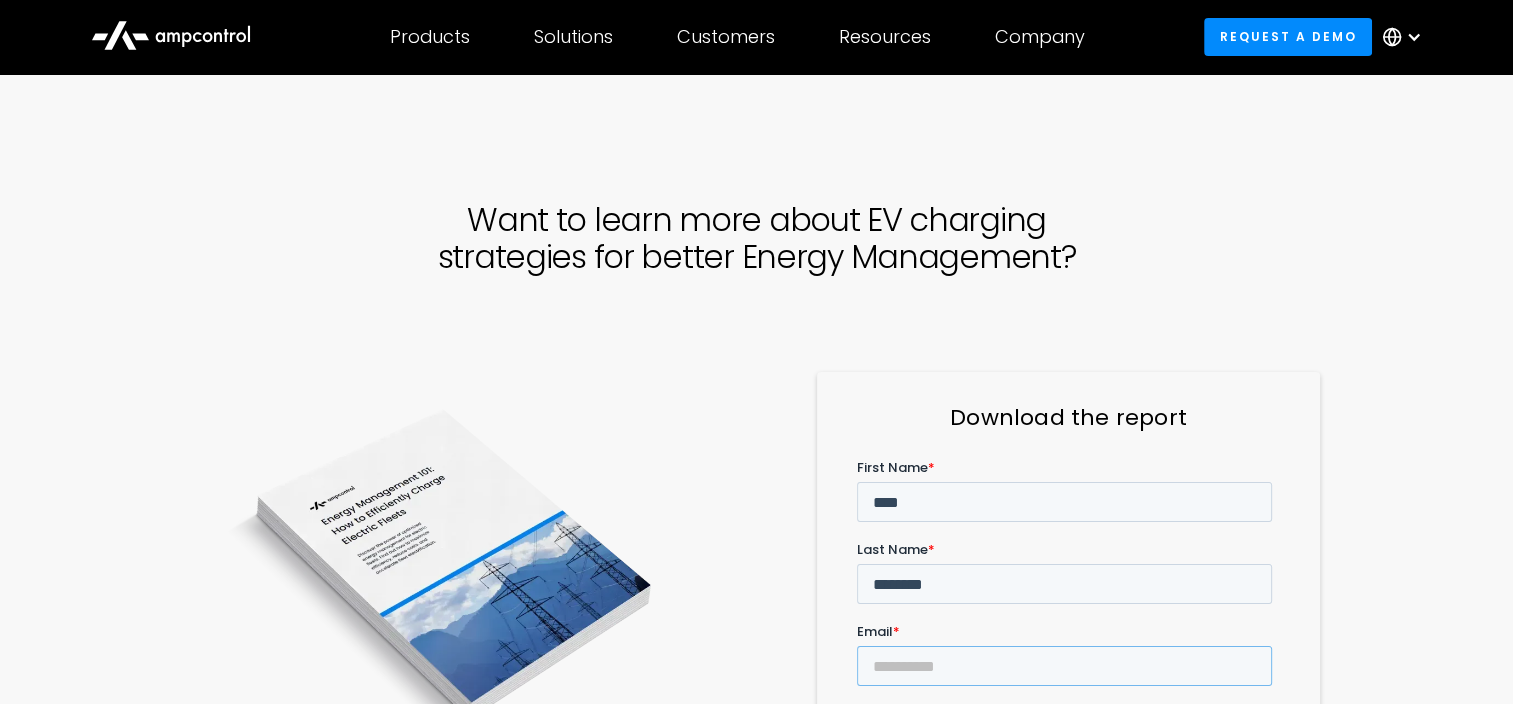 type on "**********" 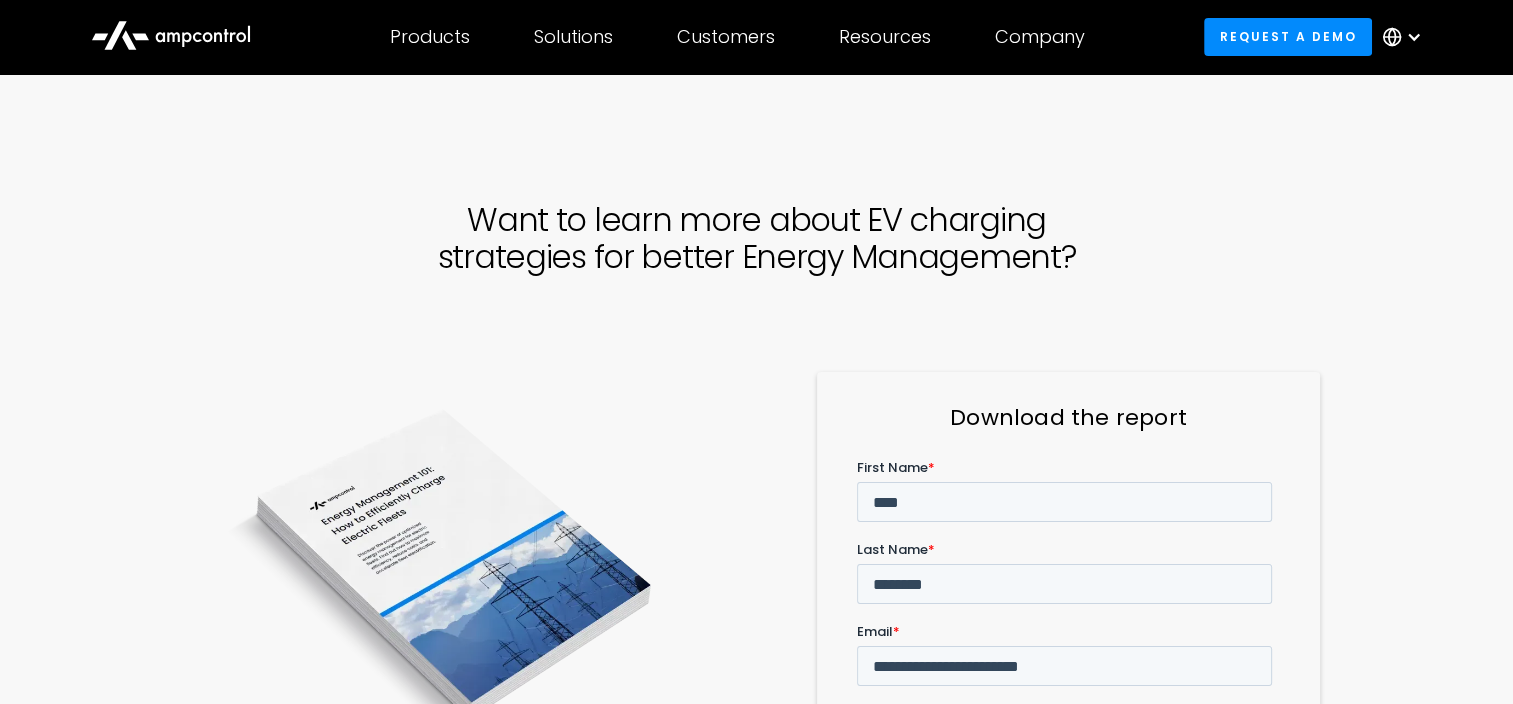type on "**********" 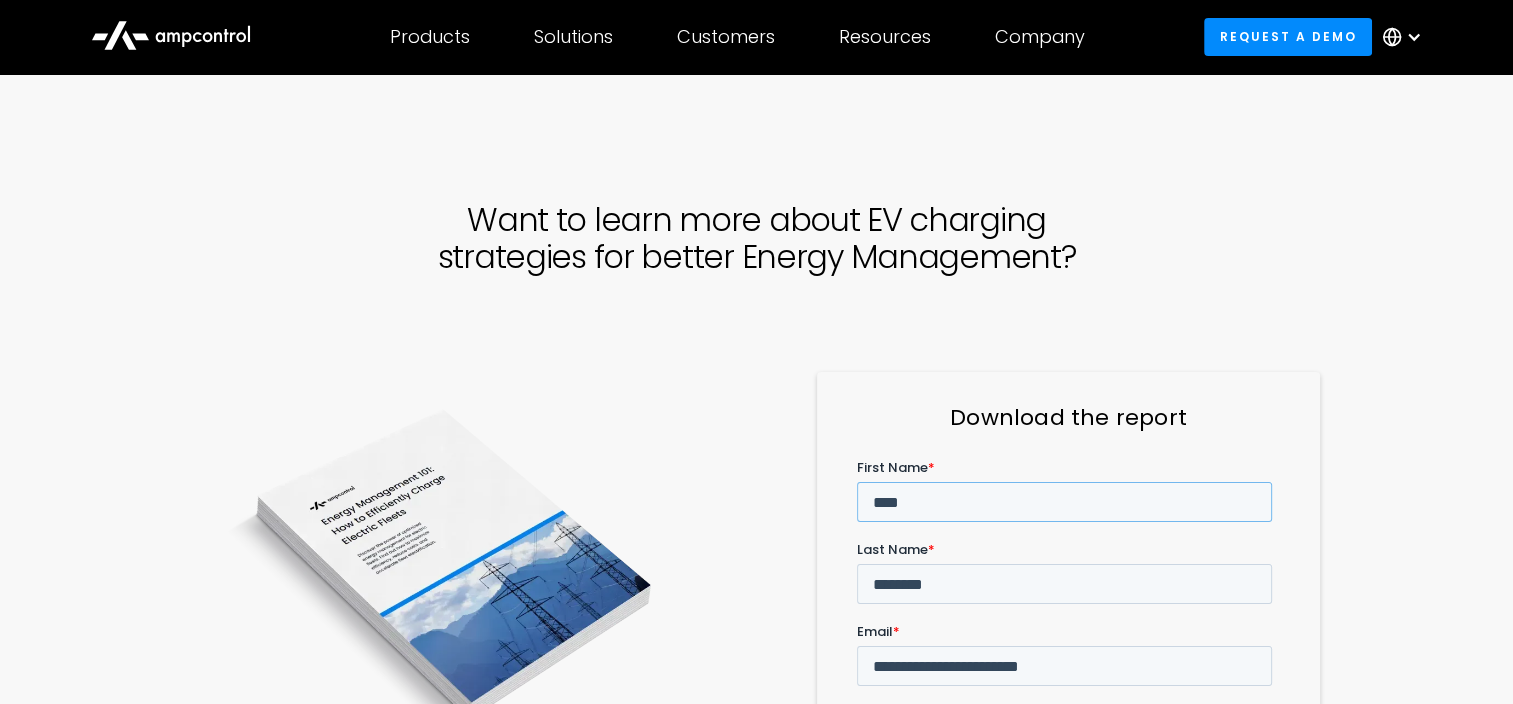 type on "**********" 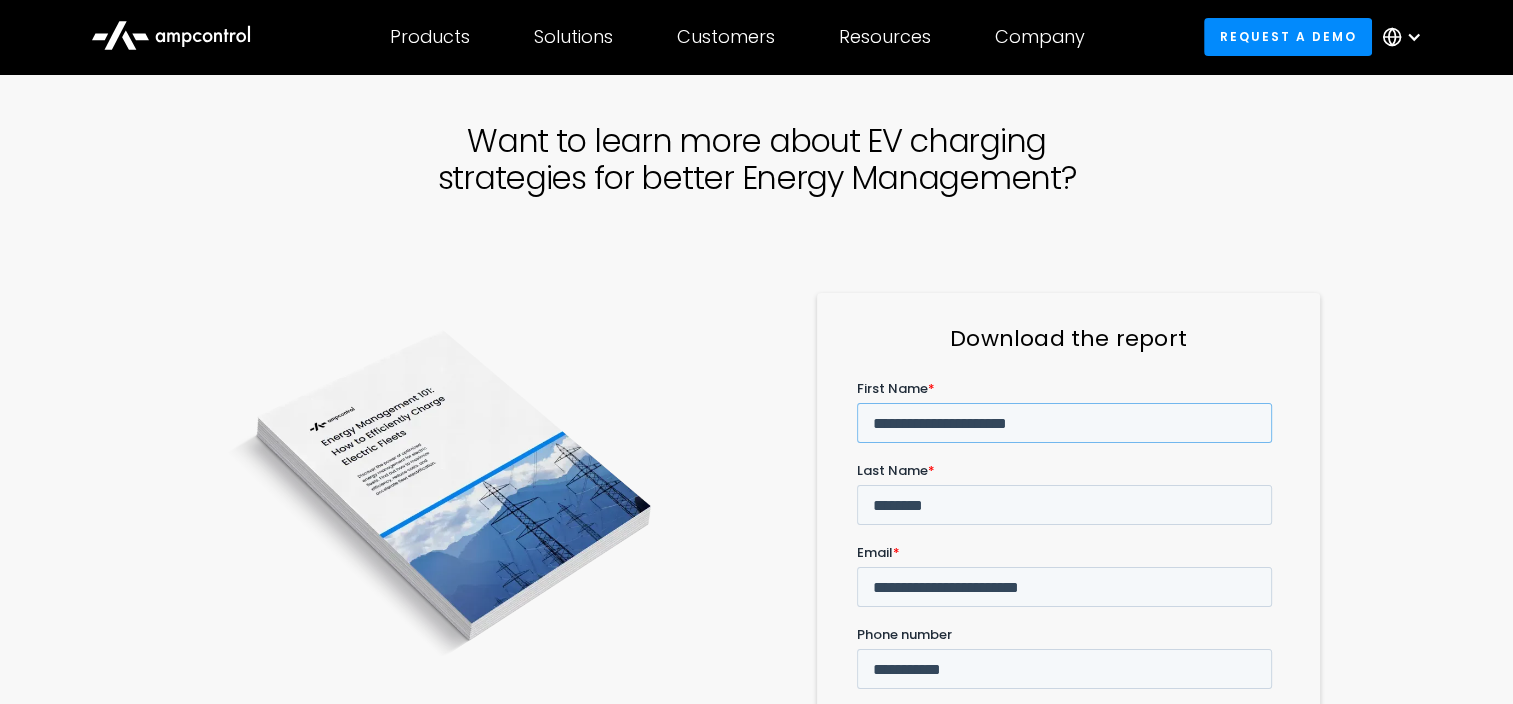 scroll, scrollTop: 200, scrollLeft: 0, axis: vertical 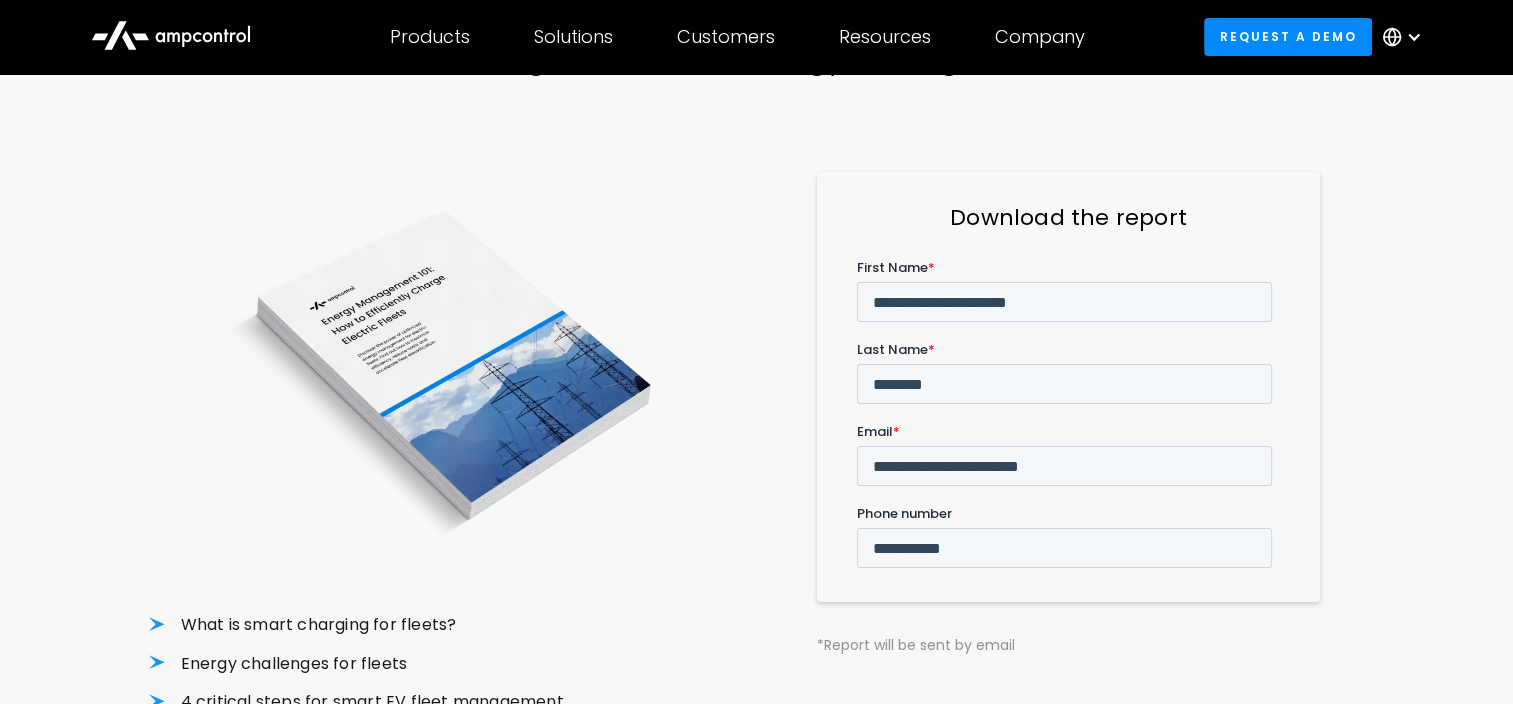 click on "******" at bounding box center (896, 700) 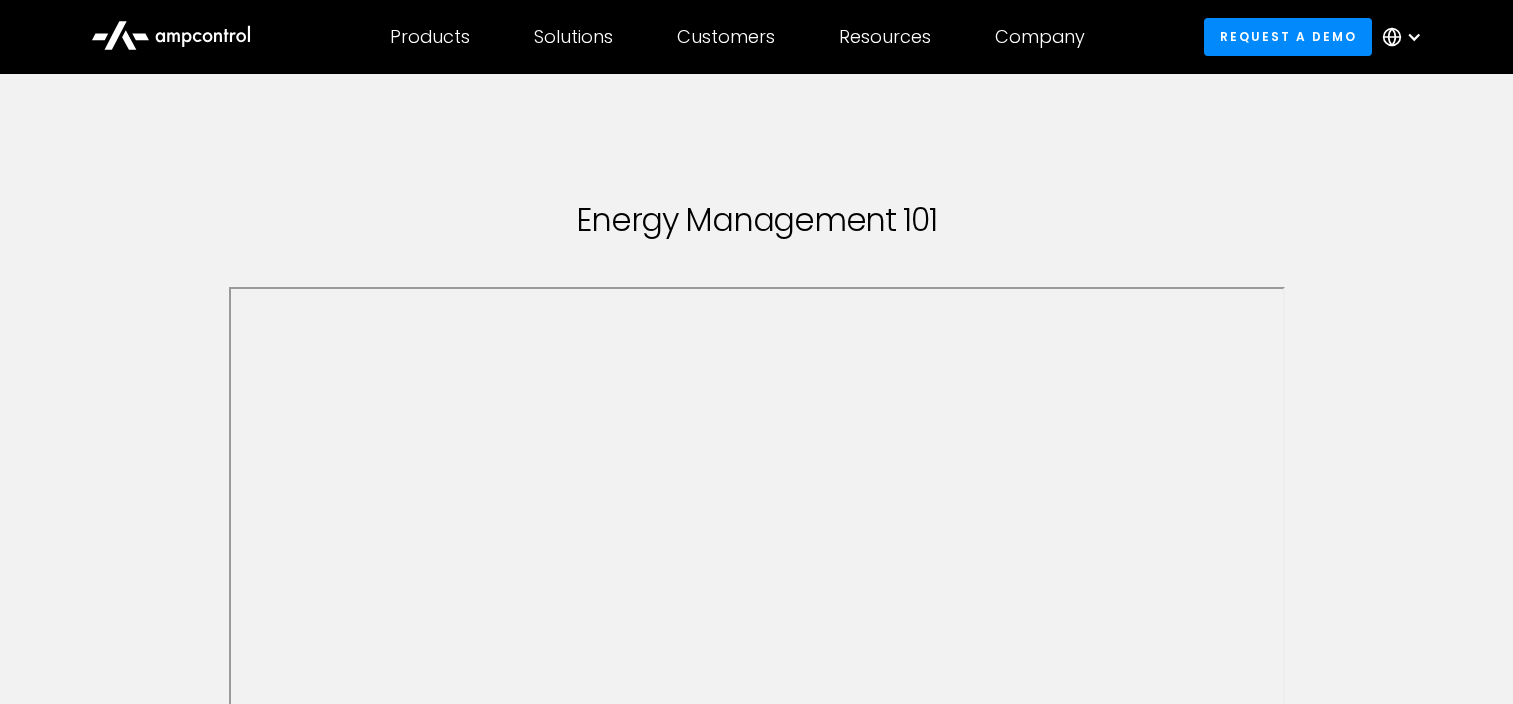 scroll, scrollTop: 0, scrollLeft: 0, axis: both 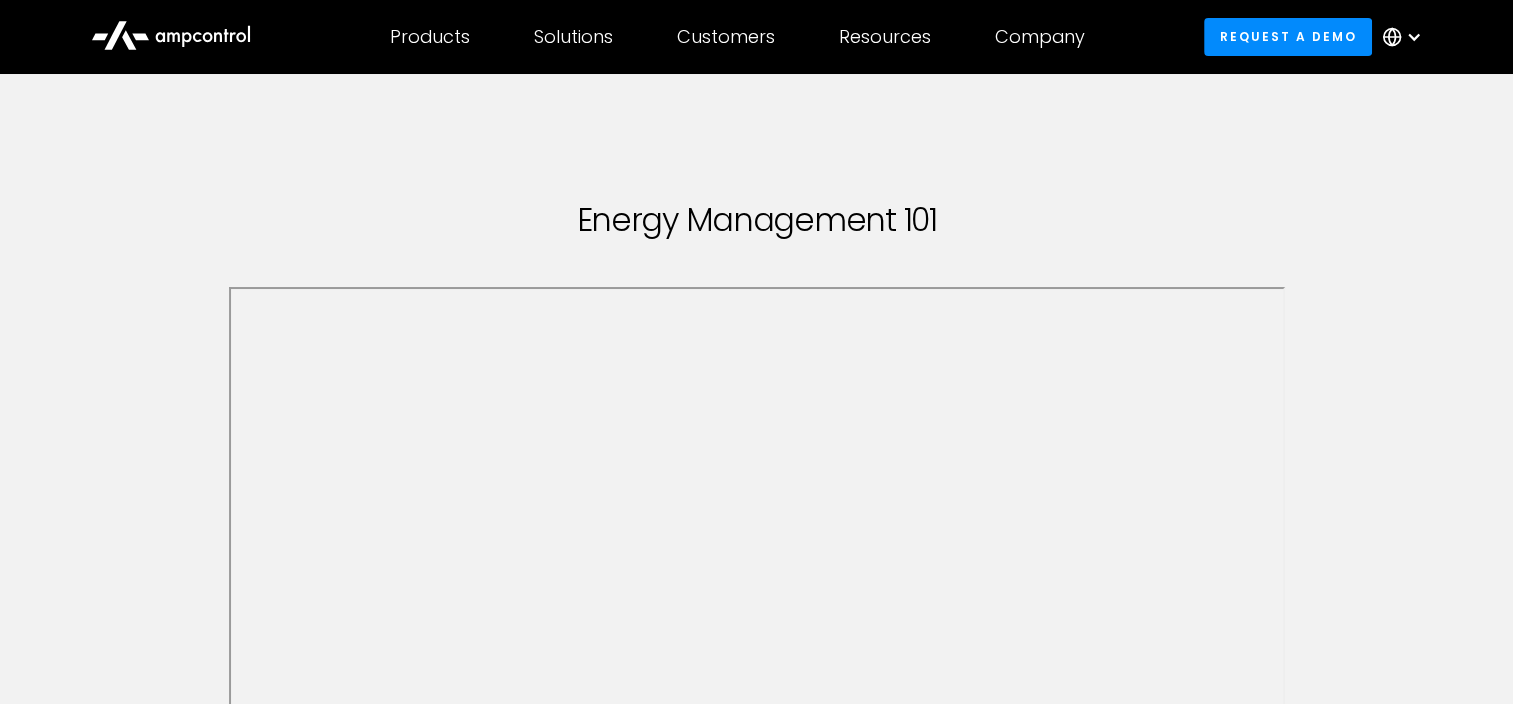 click on "Energy Management 101
This browser does not support PDFs. Please download the PDF to view it:
<a href="[URL][DOMAIN_NAME]">Download PDF</a>.
Request a demo" at bounding box center (757, 840) 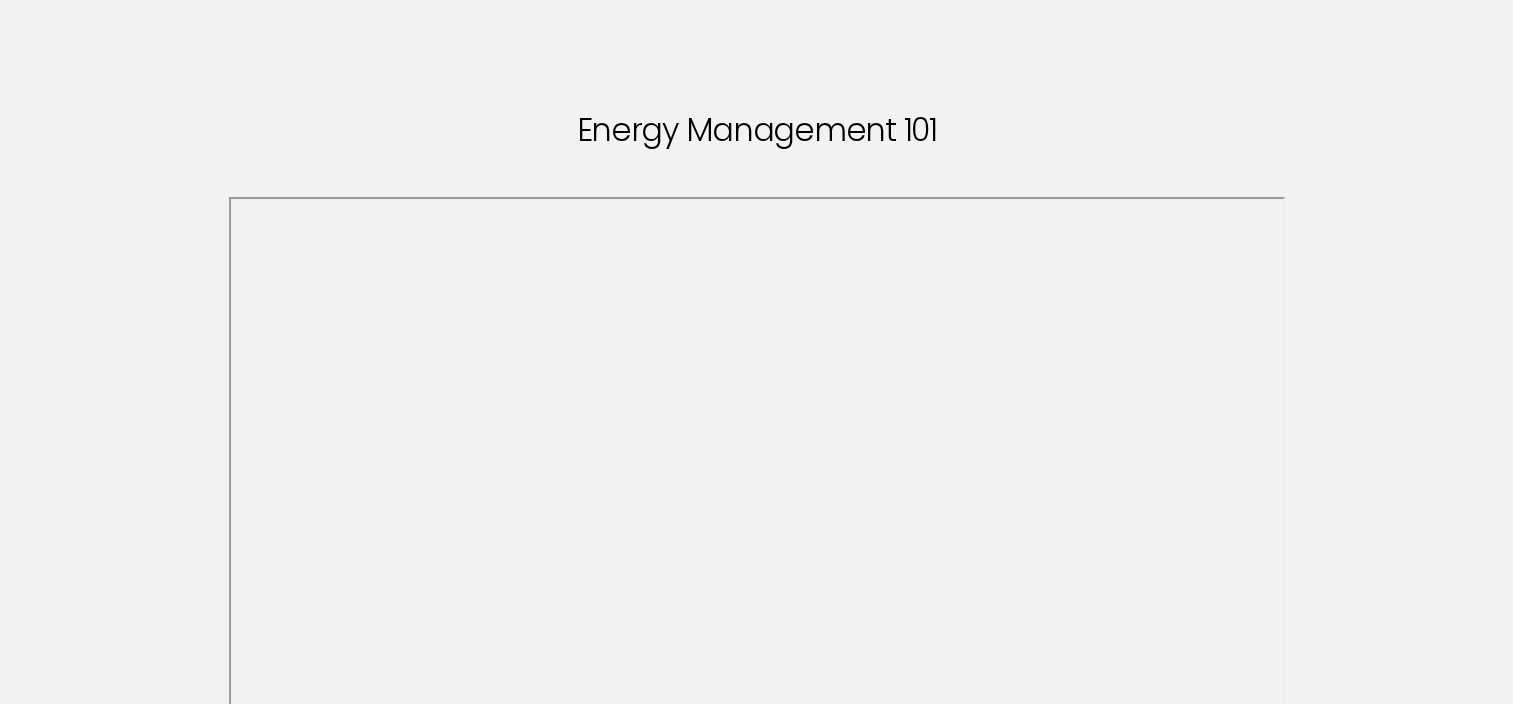scroll, scrollTop: 500, scrollLeft: 0, axis: vertical 